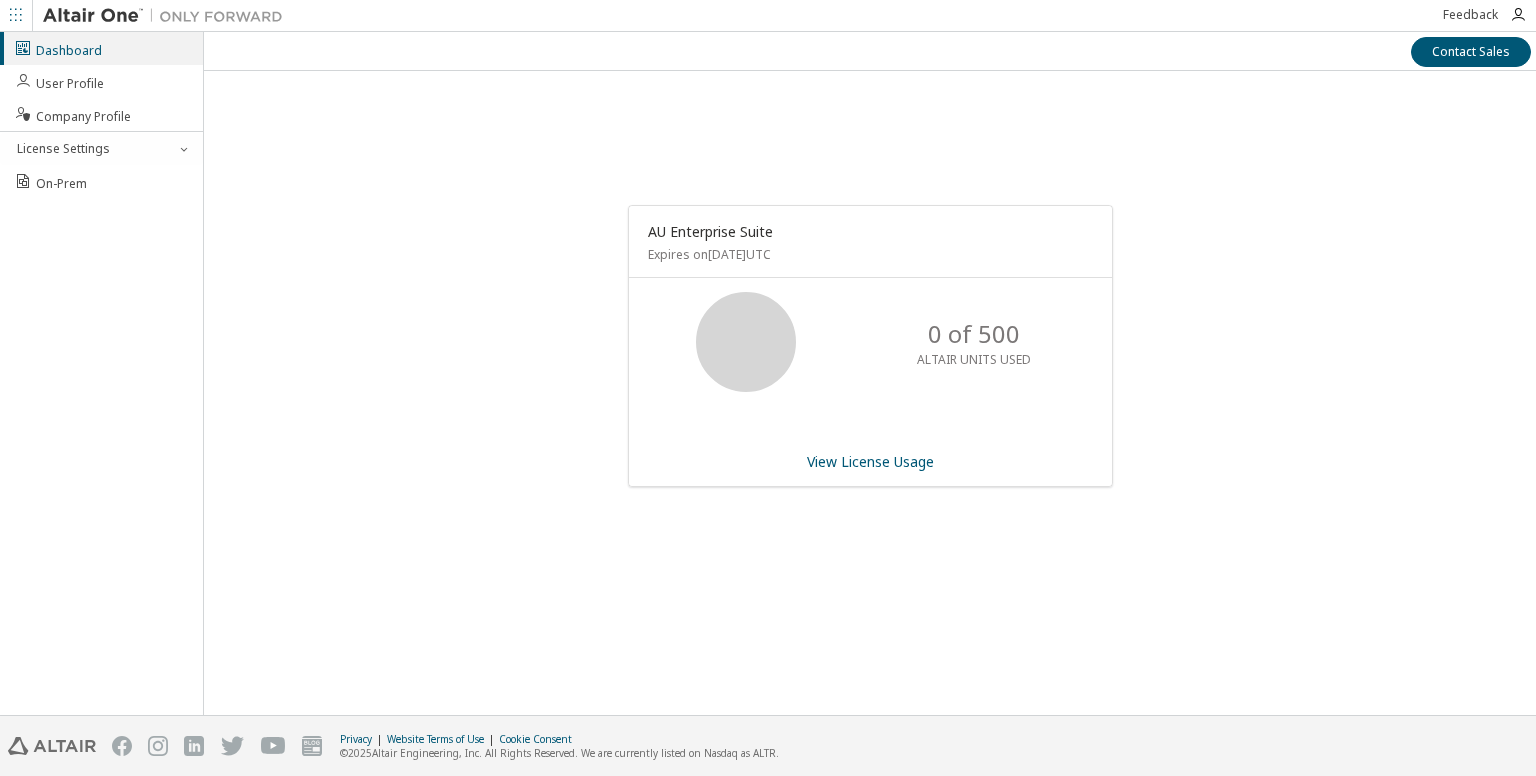 scroll, scrollTop: 0, scrollLeft: 0, axis: both 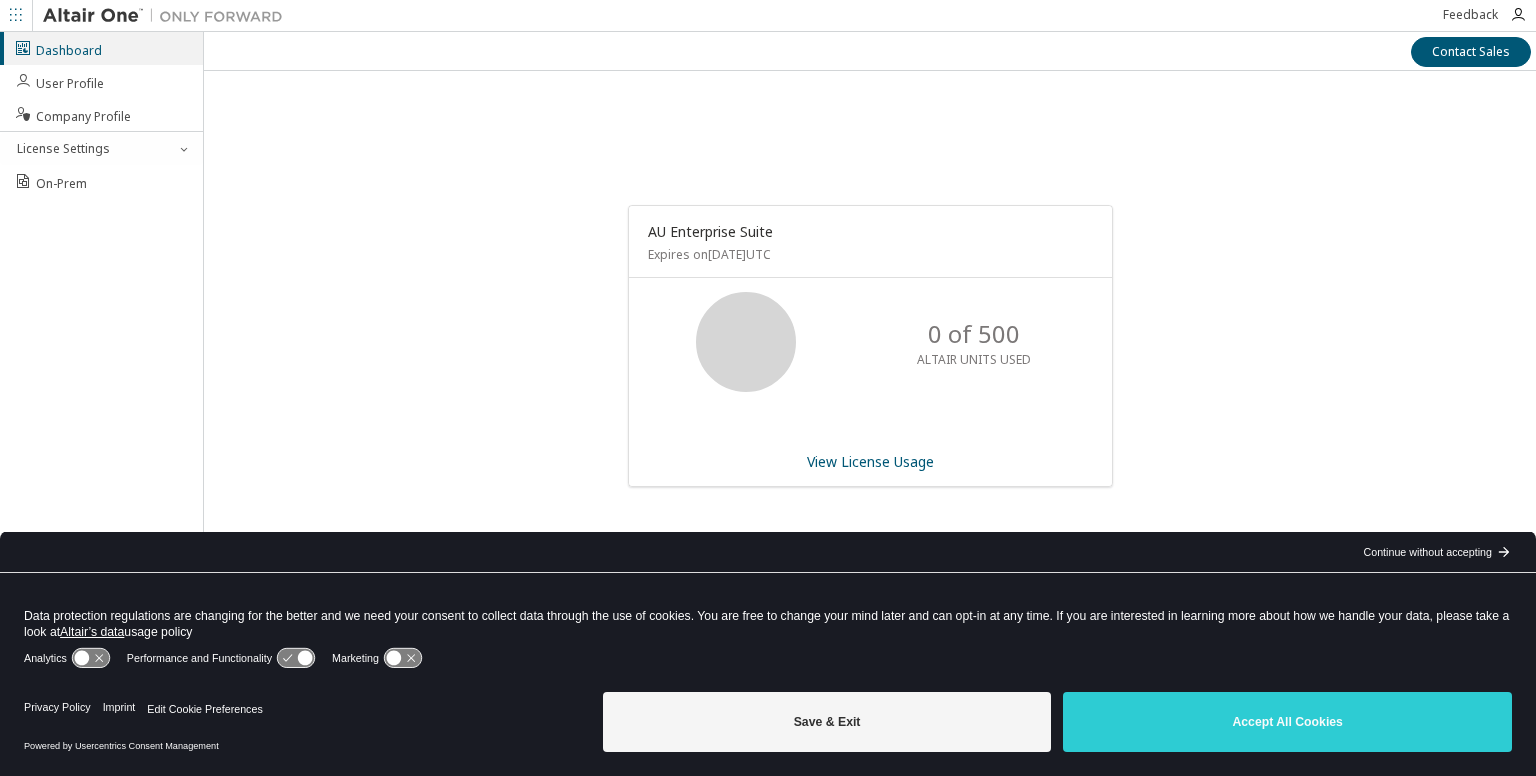 click on "Continue without accepting" at bounding box center (1427, 552) 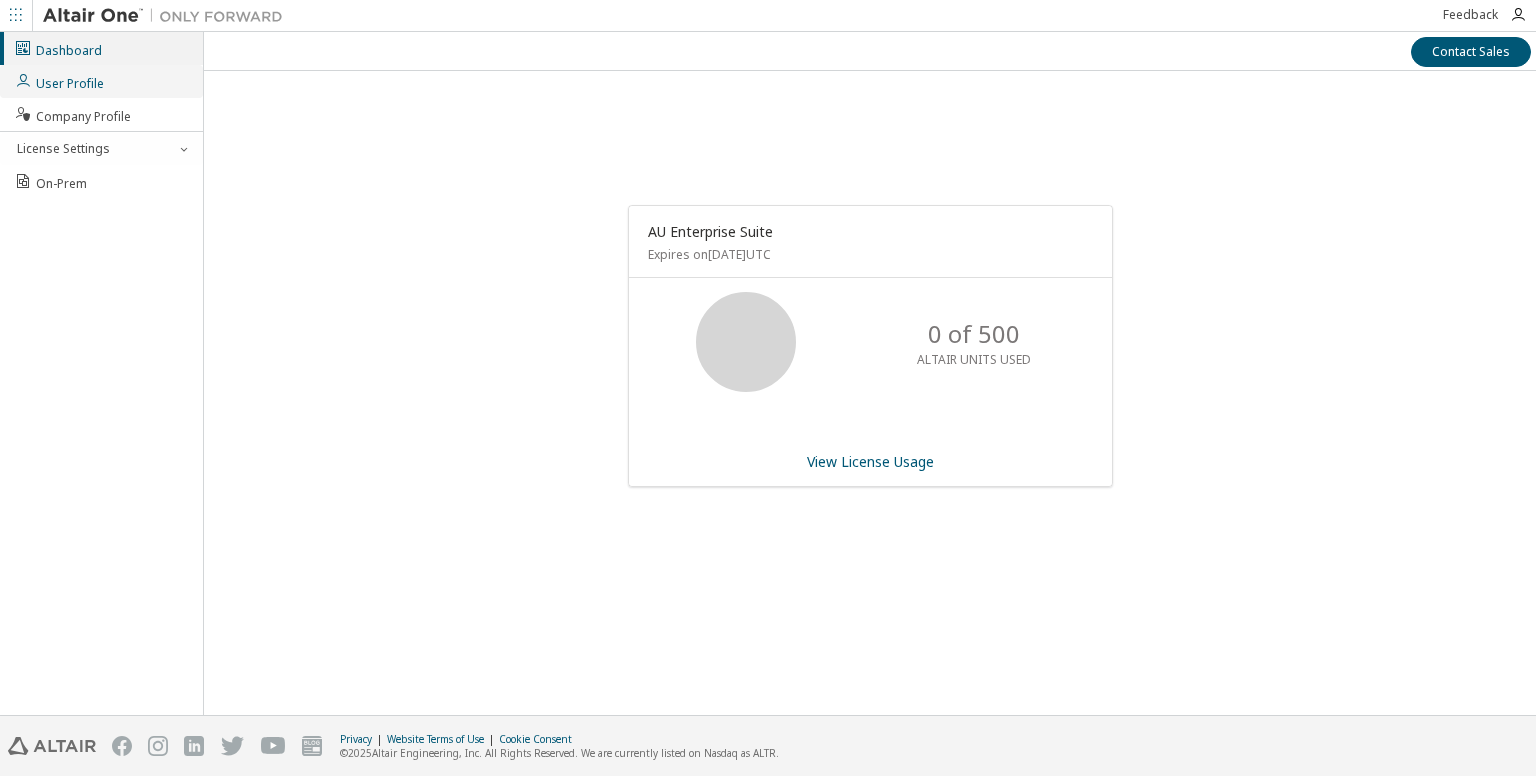 click on "User Profile" at bounding box center (59, 81) 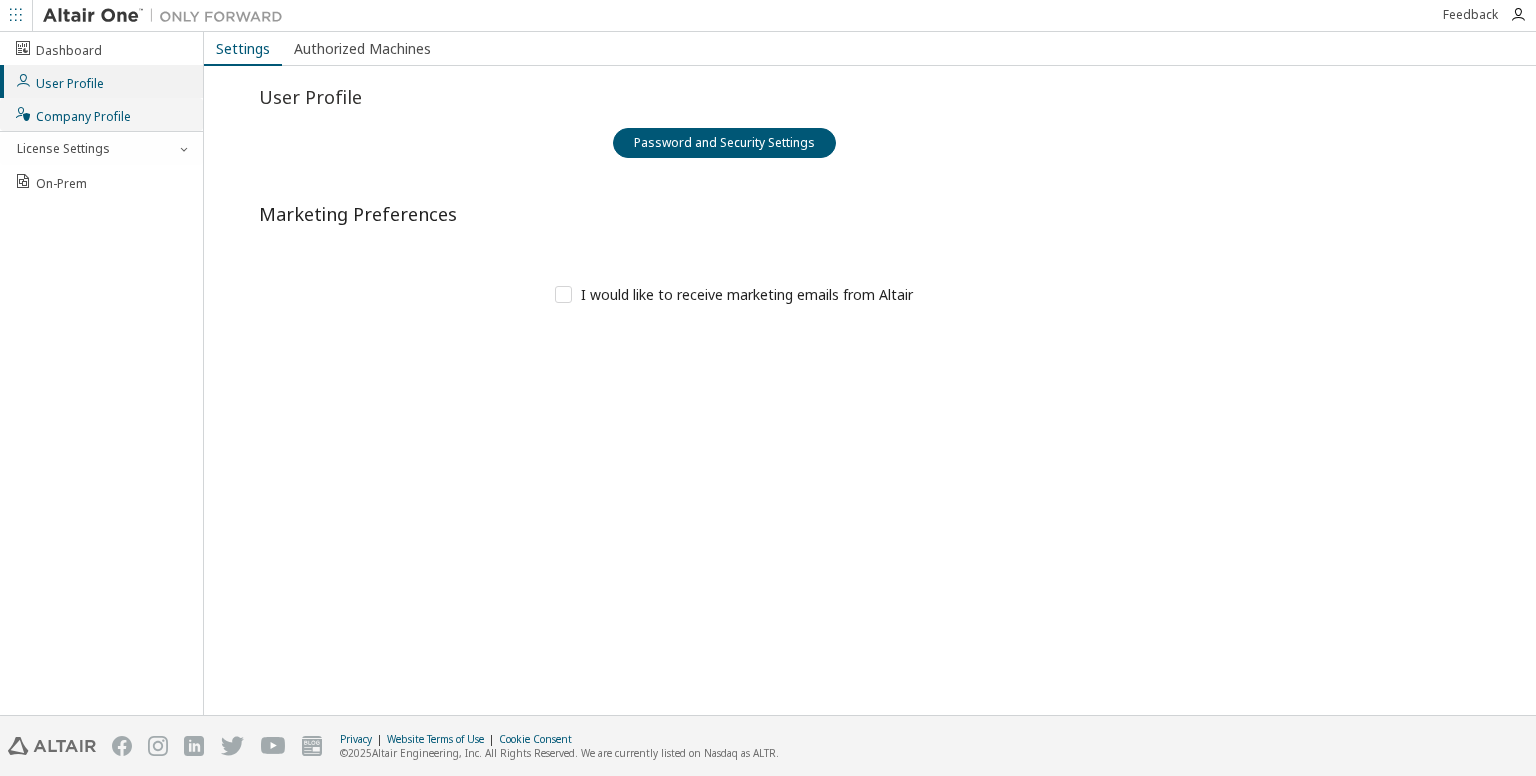 click on "Company Profile" at bounding box center [72, 114] 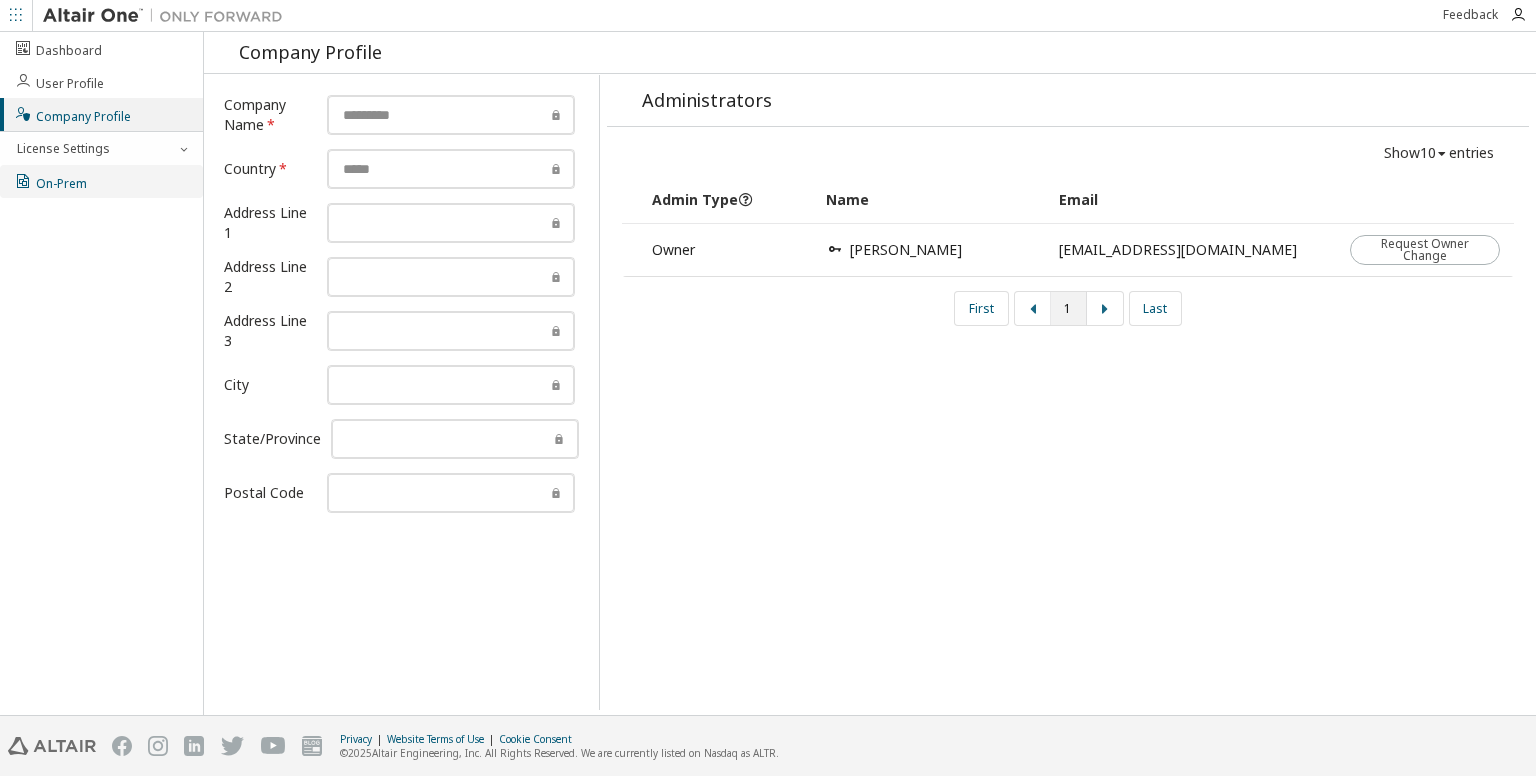 click on "On-Prem" at bounding box center (50, 181) 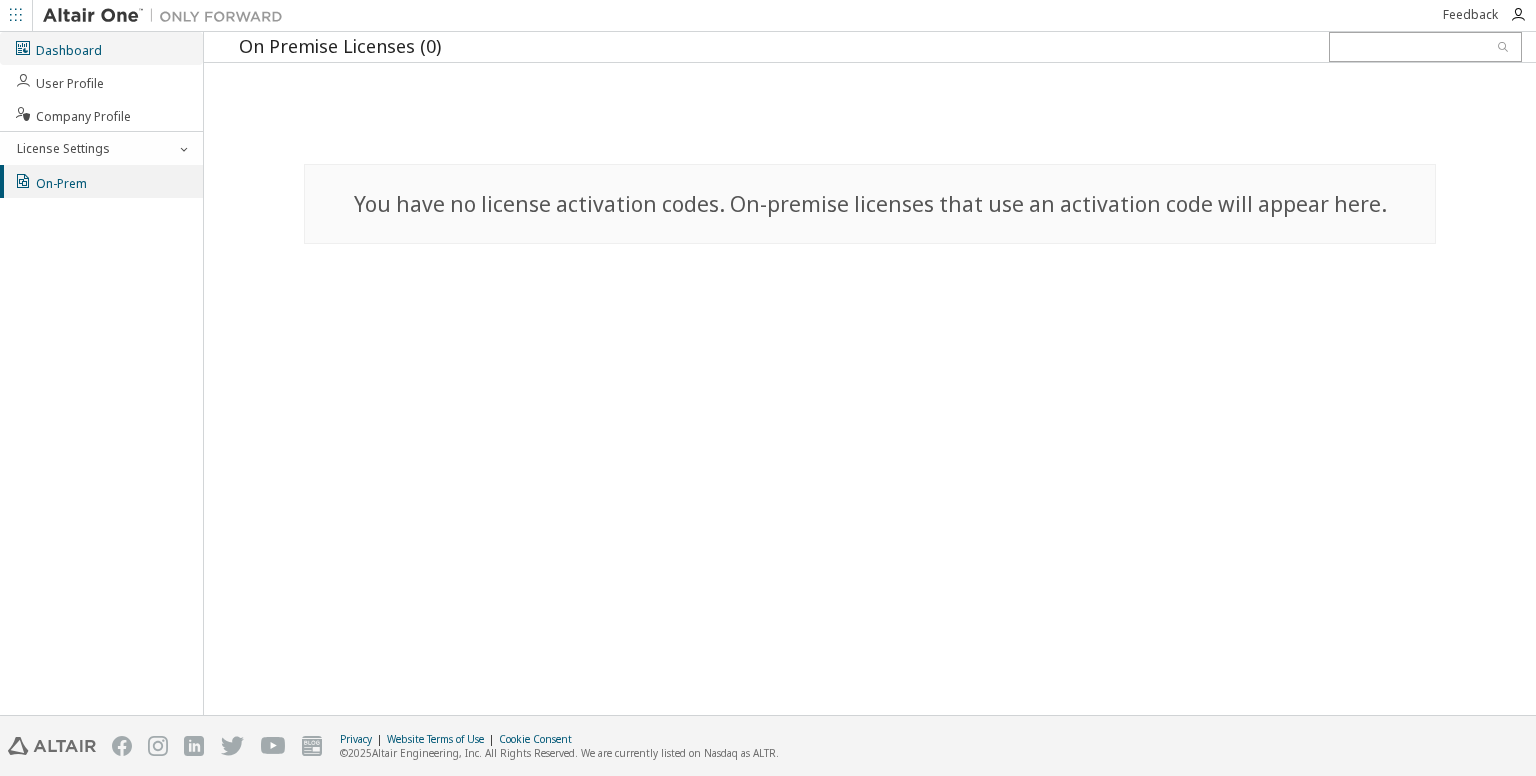 click on "Dashboard" at bounding box center [58, 48] 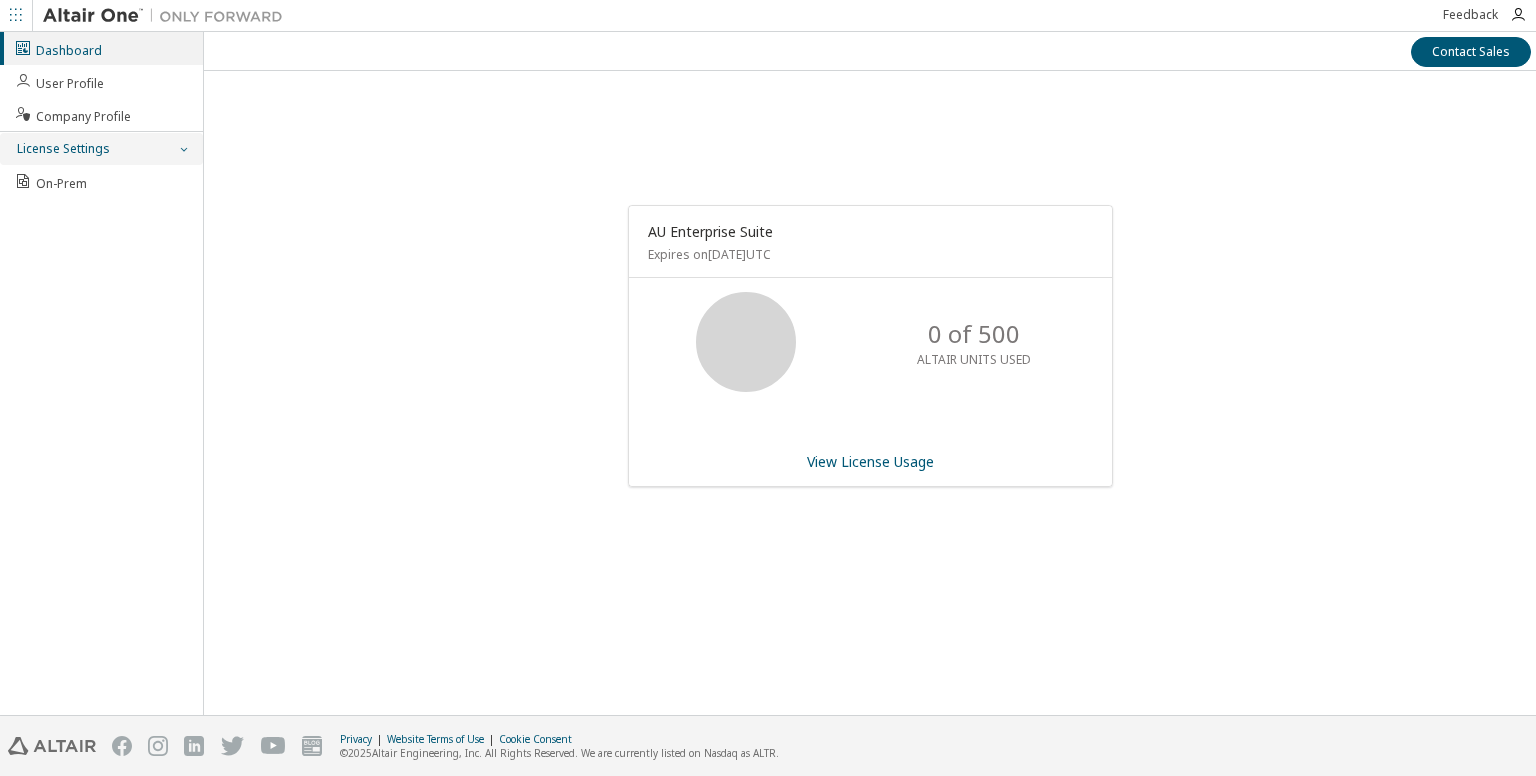 click on "License Settings" at bounding box center (62, 149) 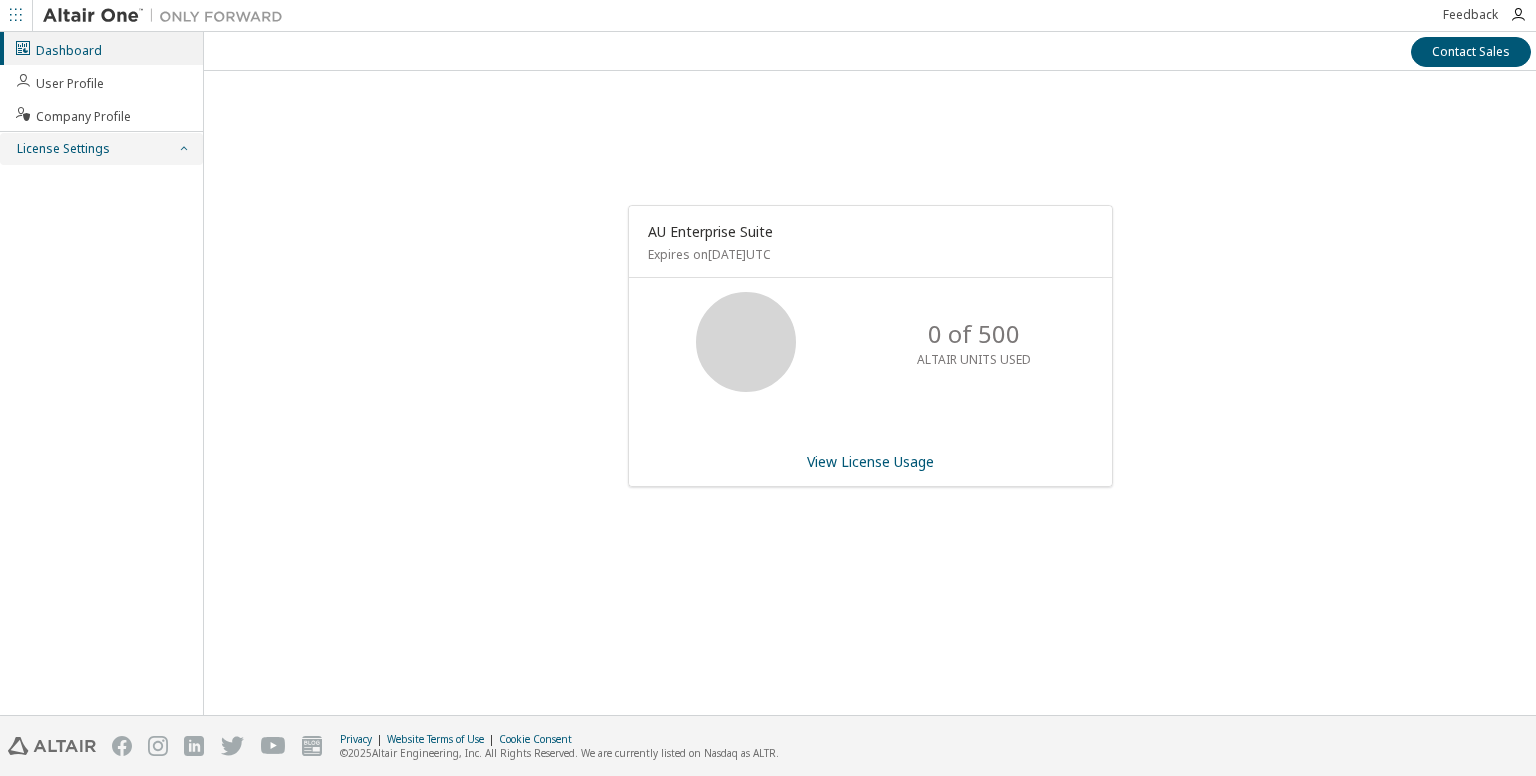 click on "License Settings" at bounding box center [62, 149] 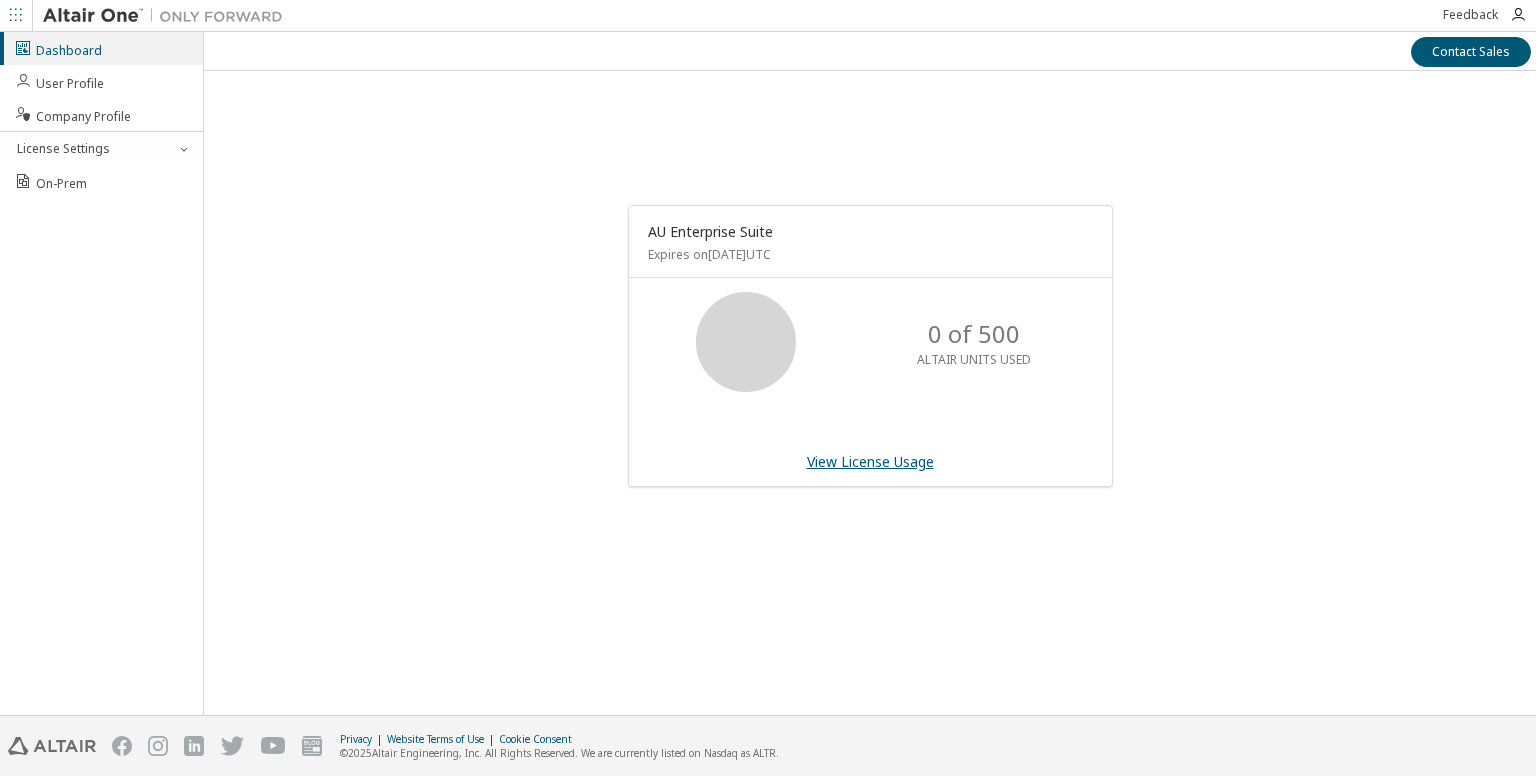 click on "View License Usage" at bounding box center [870, 461] 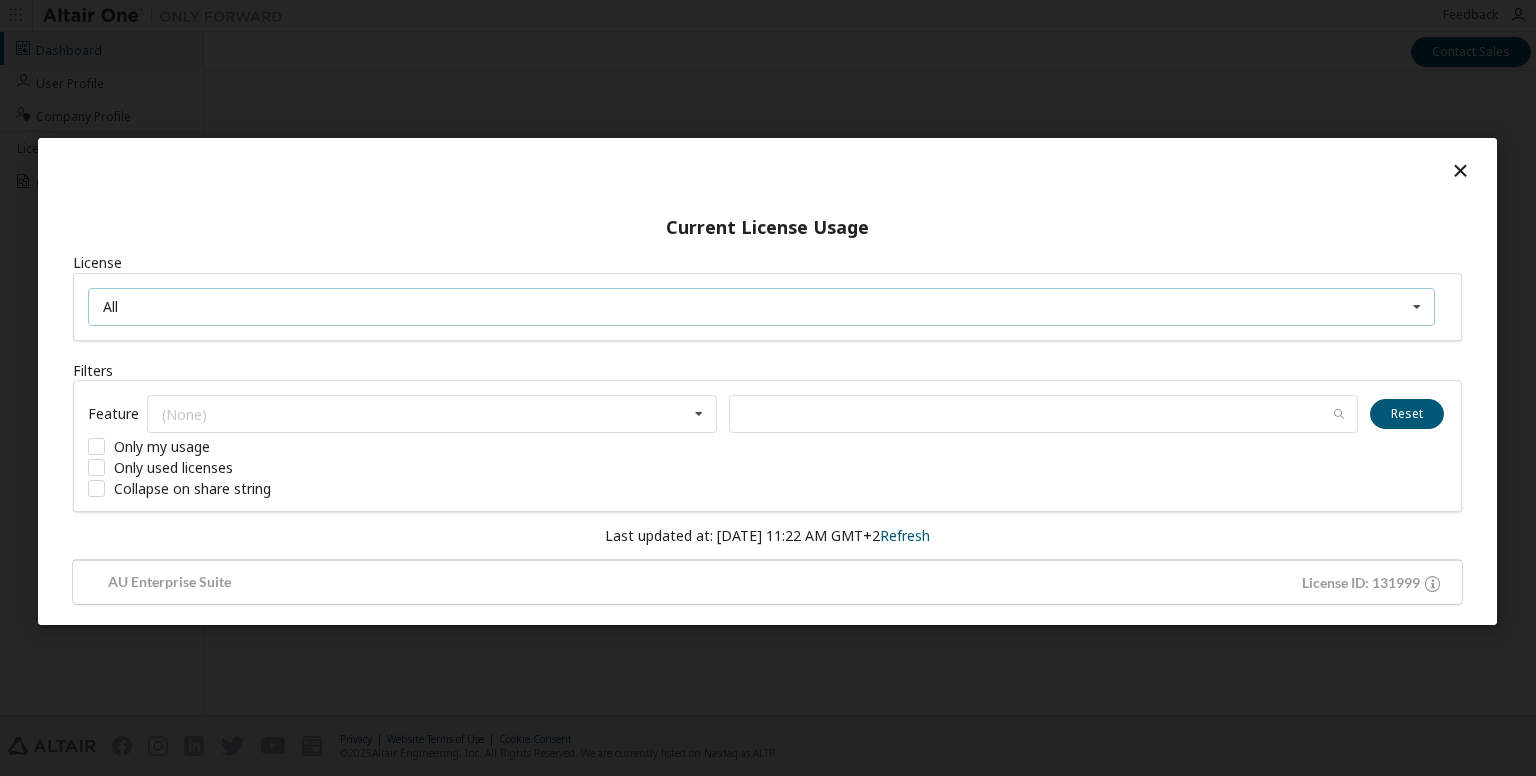 click on "All All 131999 - AU Enterprise Suite" at bounding box center (761, 306) 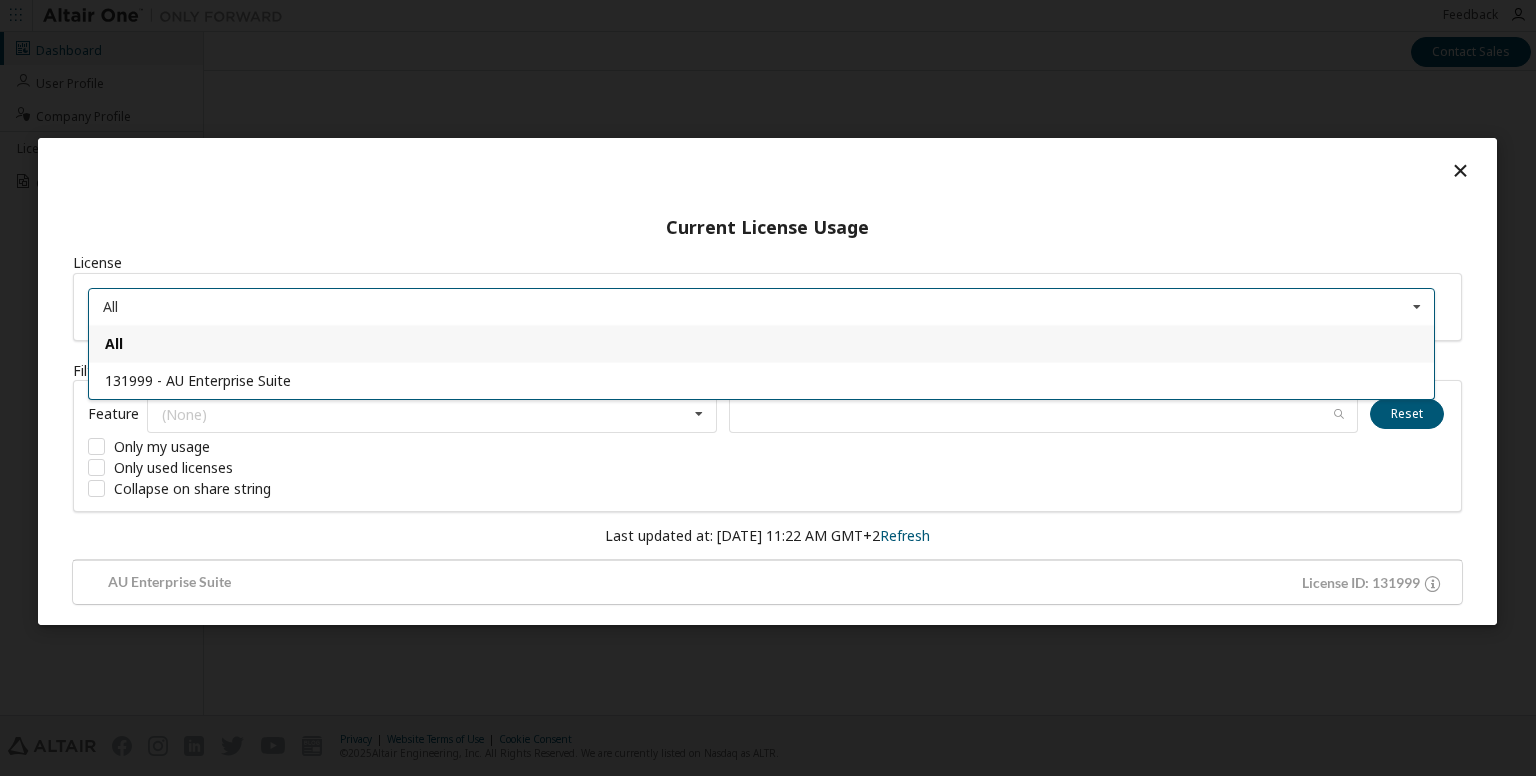 click on "All" at bounding box center (761, 342) 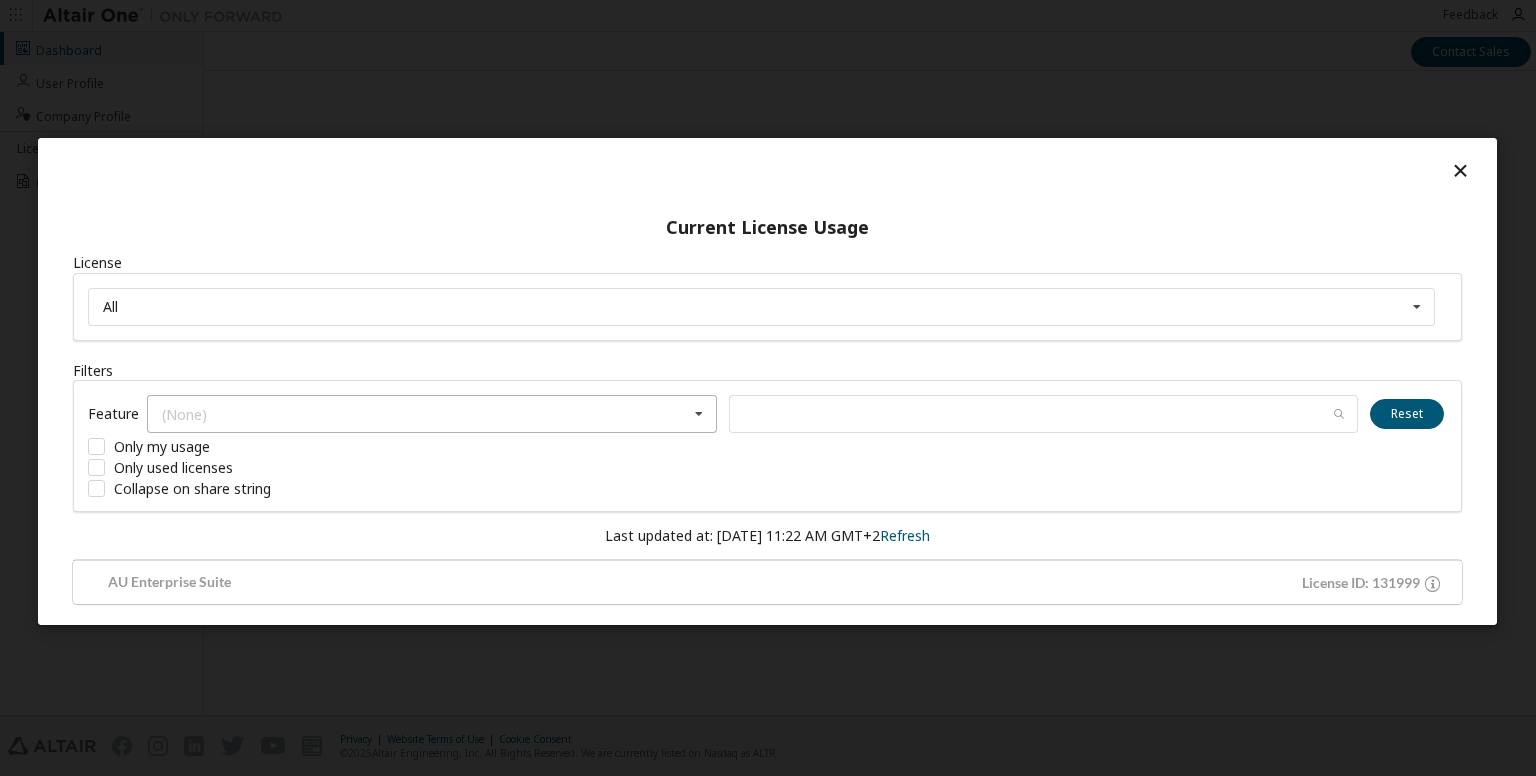 click on "(None) HyperWorks GlobalZoneEU HWAIFPBS HWAMDCPrivateAuthoring HWAMDCPrivateExplorerPlus HWAWPF HWAccess HWAccessEmbedded HWActivate HWAcufwh HWAcusolve HWAcutrace HWAcuview HWAltairBushingModel HWAltairCopilotHyperWorks HWAltairManufacturingSolver HWAltairMfgSolver HWAltairOneDesktop HWAltairOneEnterpriseUser HWAnalyticsPBS HWAnalyticsUser HWAnalyticsWorkbench HWAutomate HWAutomationBatch HWBatchMesher HWBatchUtilities HWBatteryDesigner HWBatteryDesignerRVE HWClick2CastGUI HWClick2CastSolver HWClick2ExtrudeCalibSolver HWClick2ExtrudeProcess HWClick2ExtrudeQuenchingSolver HWClick2FormIncrGUI HWClick2FormOneStep HWClick2MoldGUI HWClick2MoldSolver HWCompose HWConnectMe HWDSim HWDataManager HWDesignAIGui HWDistributedLoadMapper HWEComputeManager HWEDEMGUI HWEDEMSolver HWEDataManager HWEDisplayManager HWEEvisionBasic HWEEvisionDiff HWEEvisionDocGen HWEEvisionPro HWEEvisionSignOff HWEProcessManager HWEProcessManagerApp HWEResultsManager HWESAComp HWESimulationManager HWElectroFloGUI HWElectroFloSolver HWEmbedBasic" at bounding box center [432, 414] 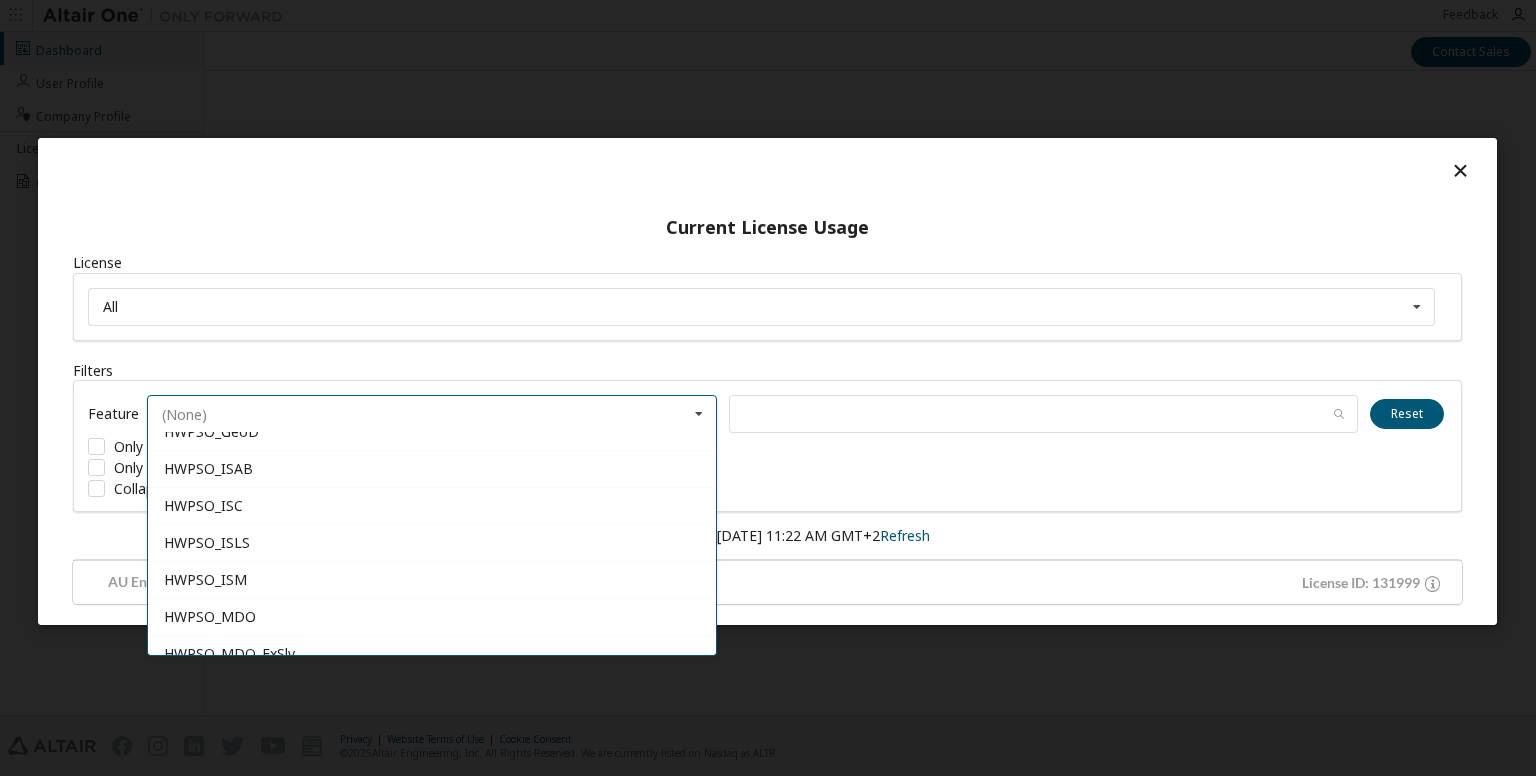 scroll, scrollTop: 7800, scrollLeft: 0, axis: vertical 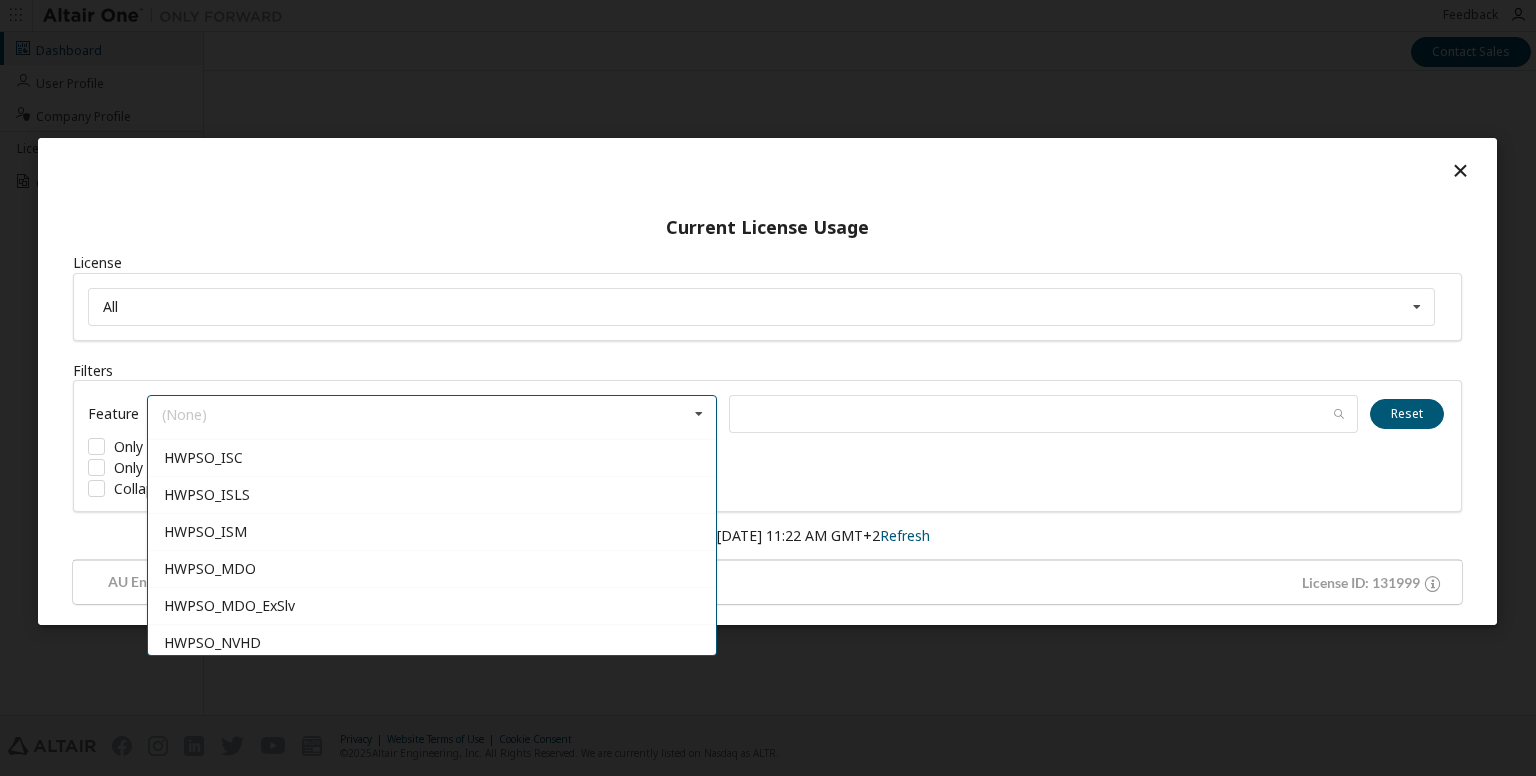 click on "Filters Feature (None) HyperWorks GlobalZoneEU HWAIFPBS HWAMDCPrivateAuthoring HWAMDCPrivateExplorerPlus HWAWPF HWAccess HWAccessEmbedded HWActivate HWAcufwh HWAcusolve HWAcutrace HWAcuview HWAltairBushingModel HWAltairCopilotHyperWorks HWAltairManufacturingSolver HWAltairMfgSolver HWAltairOneDesktop HWAltairOneEnterpriseUser HWAnalyticsPBS HWAnalyticsUser HWAnalyticsWorkbench HWAutomate HWAutomationBatch HWBatchMesher HWBatchUtilities HWBatteryDesigner HWBatteryDesignerRVE HWClick2CastGUI HWClick2CastSolver HWClick2ExtrudeCalibSolver HWClick2ExtrudeProcess HWClick2ExtrudeQuenchingSolver HWClick2FormIncrGUI HWClick2FormOneStep HWClick2MoldGUI HWClick2MoldSolver HWCompose HWConnectMe HWDSim HWDataManager HWDesignAIGui HWDistributedLoadMapper HWEComputeManager HWEDEMGUI HWEDEMSolver HWEDataManager HWEDisplayManager HWEEvisionBasic HWEEvisionDiff HWEEvisionDocGen HWEEvisionPro HWEEvisionSignOff HWEProcessManager HWEProcessManagerApp HWEResultsManager HWESAComp HWESimulationManager HWElectroFloGUI HWEmbedBasic" at bounding box center [767, 436] 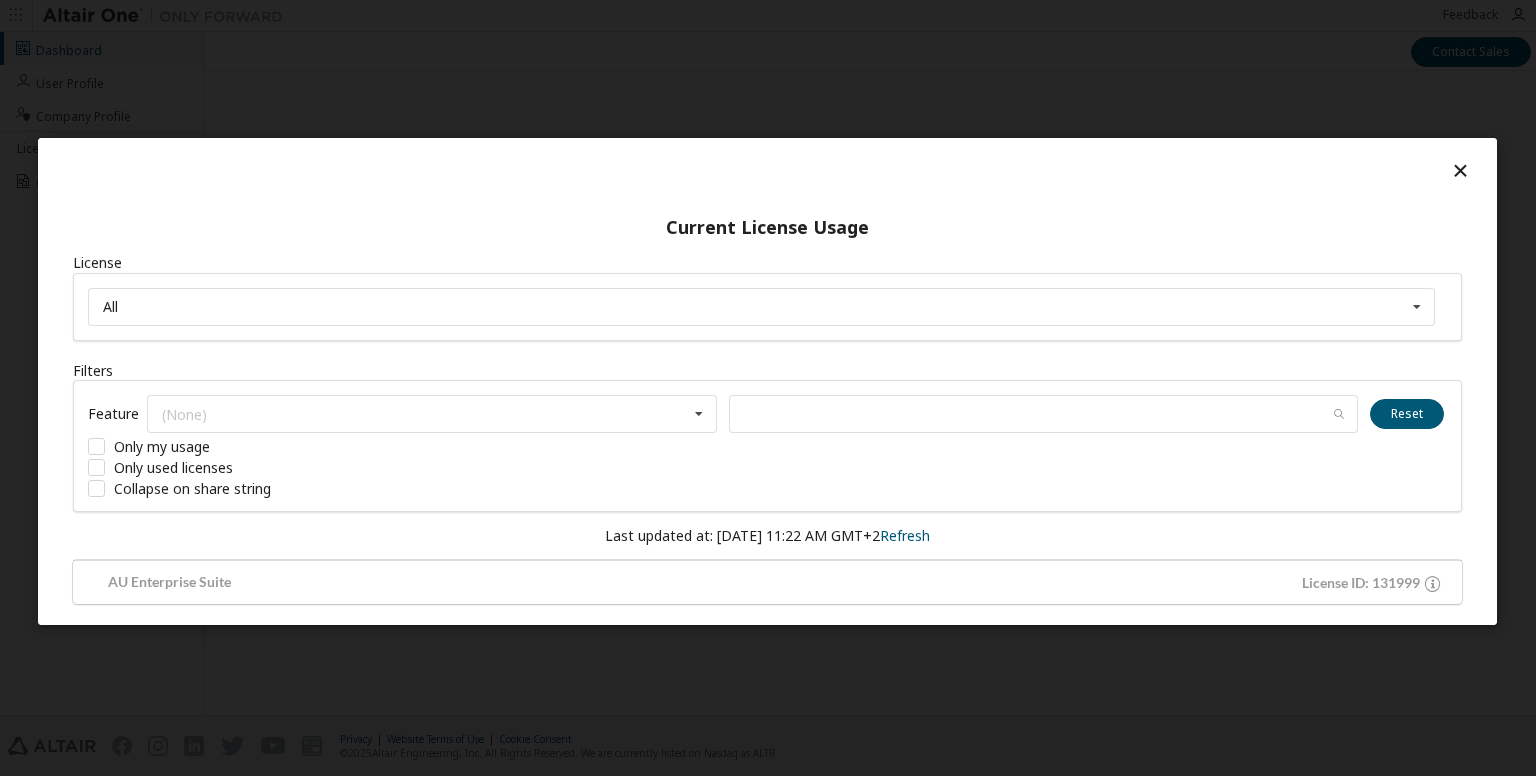 click at bounding box center [1460, 169] 